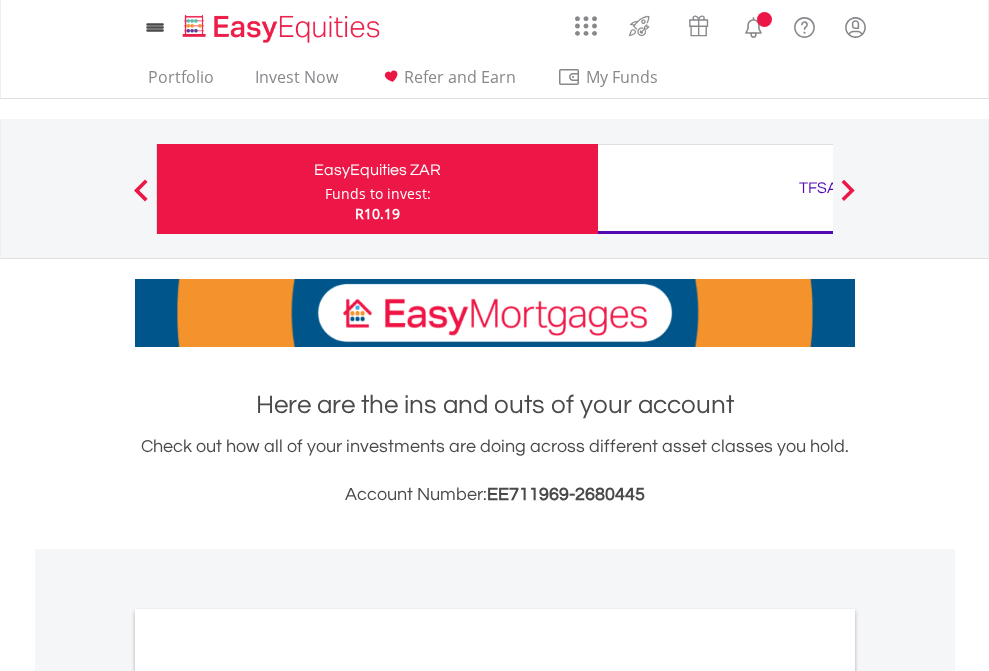 scroll, scrollTop: 0, scrollLeft: 0, axis: both 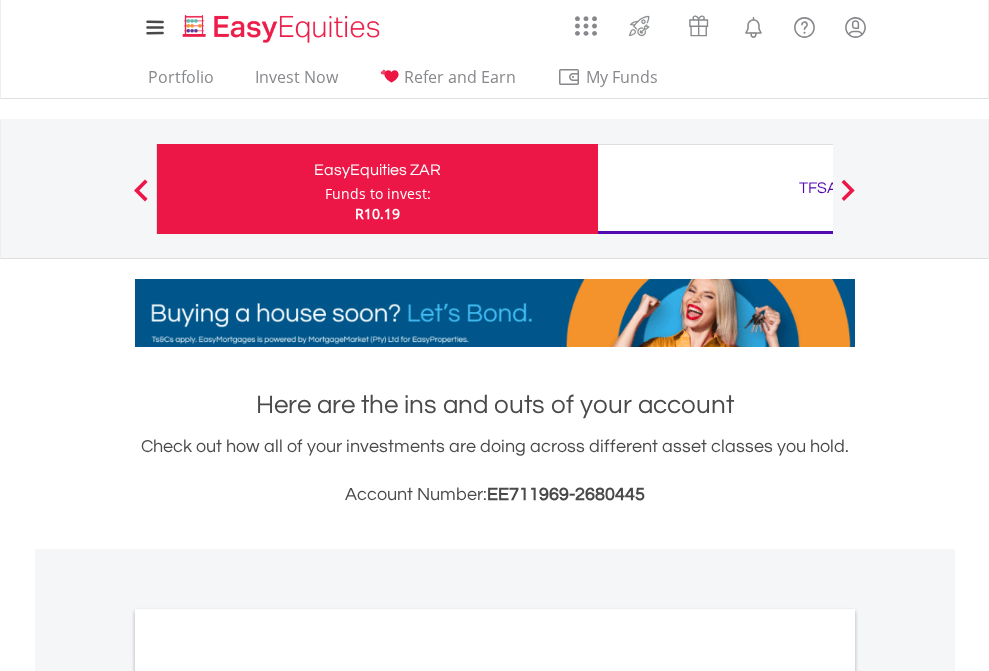 click on "Funds to invest:" at bounding box center [378, 194] 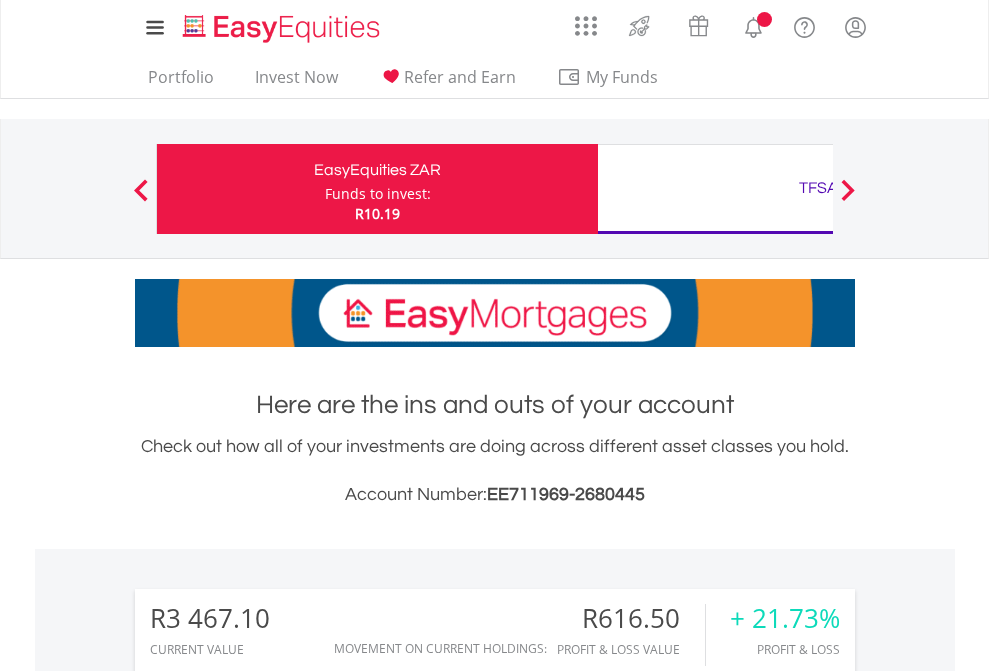scroll, scrollTop: 0, scrollLeft: 0, axis: both 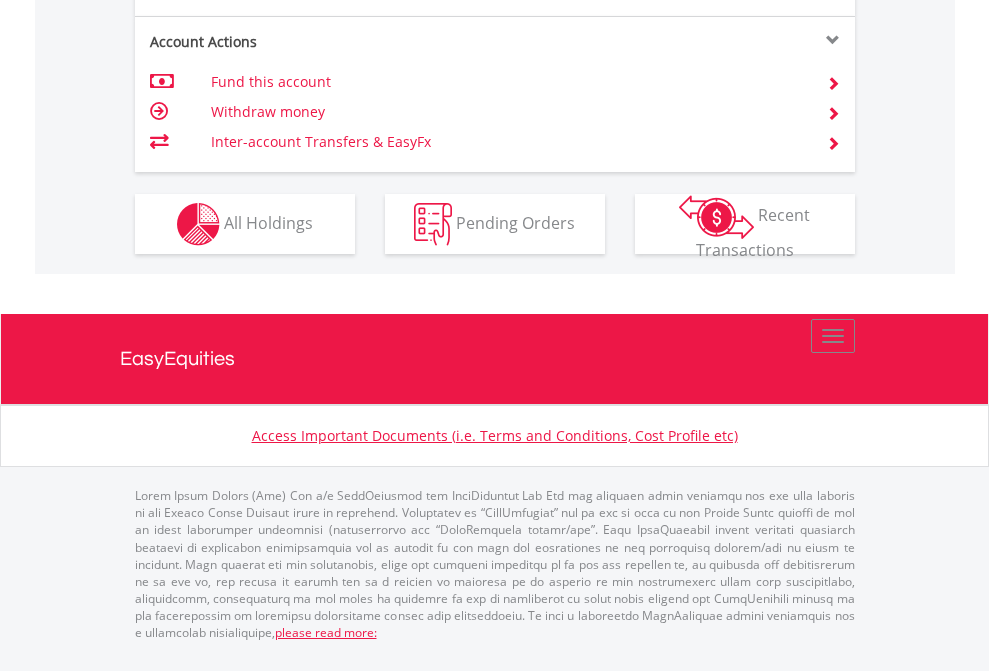 click on "Investment types" at bounding box center [706, -337] 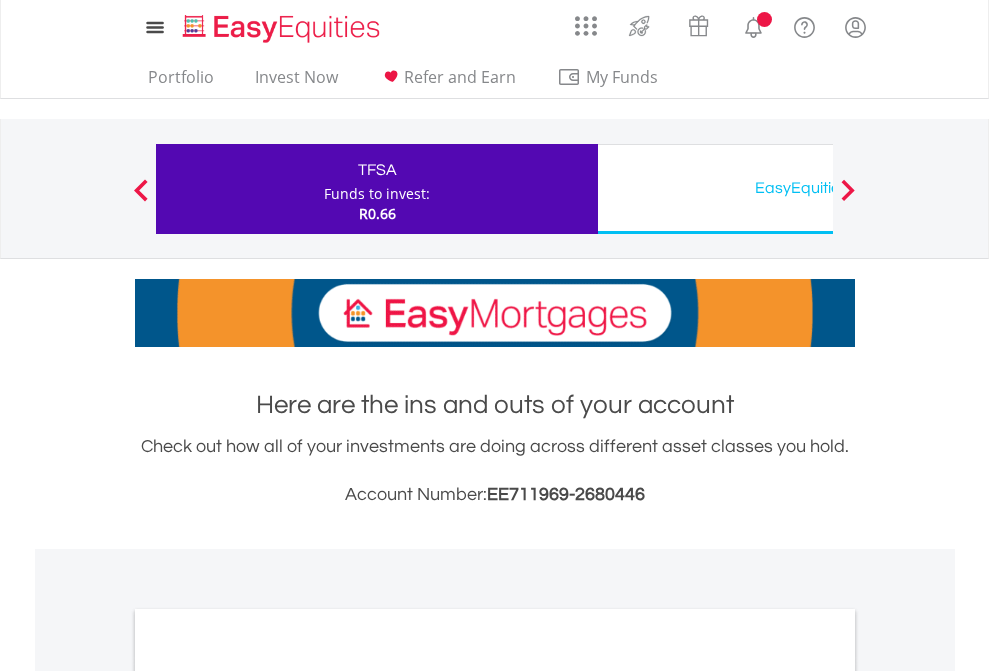 scroll, scrollTop: 0, scrollLeft: 0, axis: both 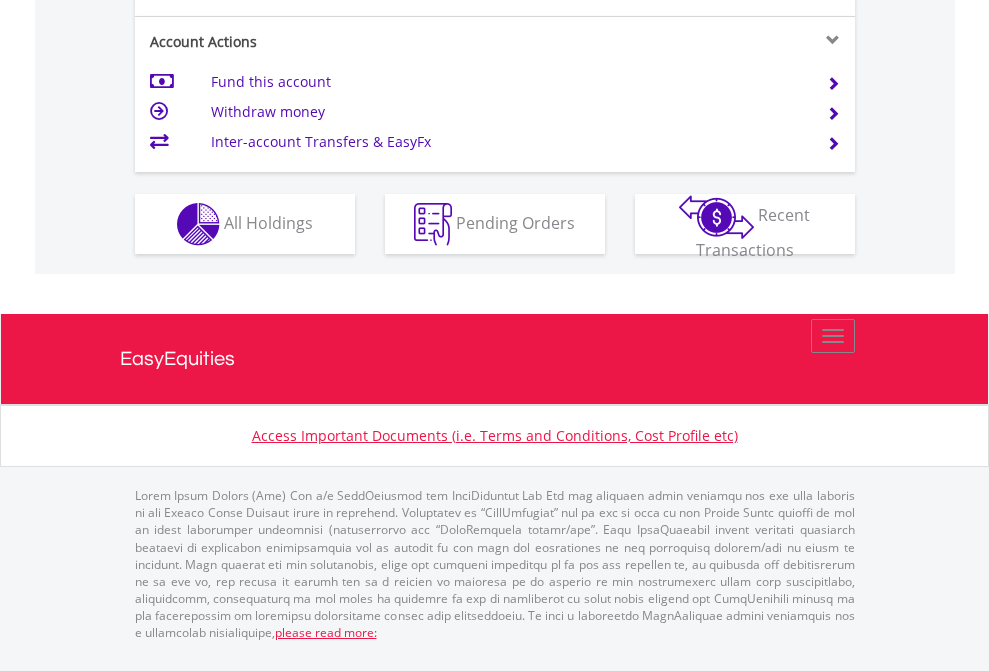 click on "Investment types" at bounding box center [706, -337] 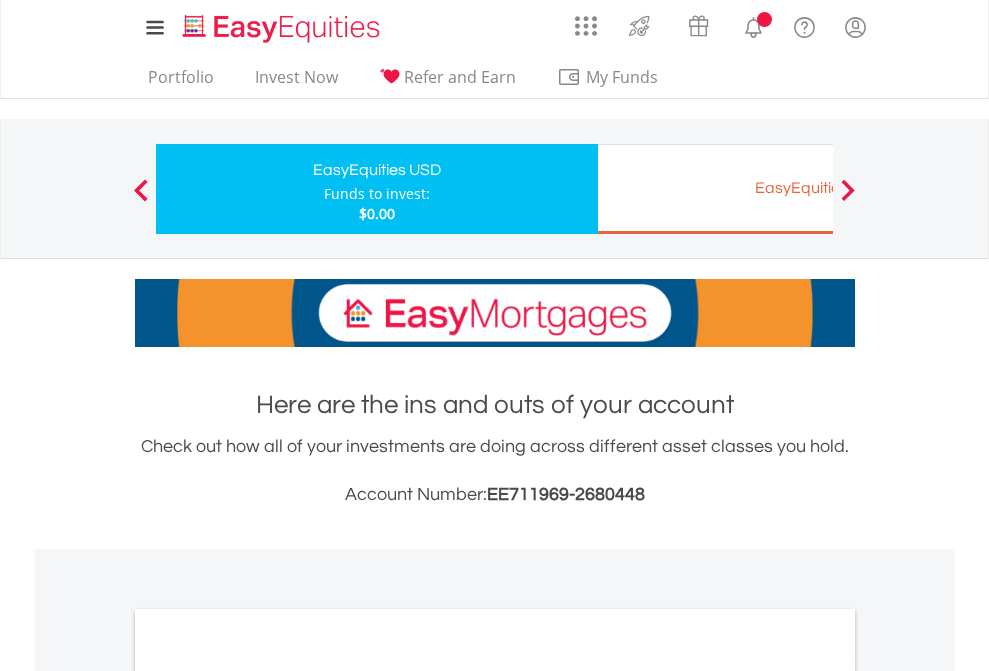 scroll, scrollTop: 0, scrollLeft: 0, axis: both 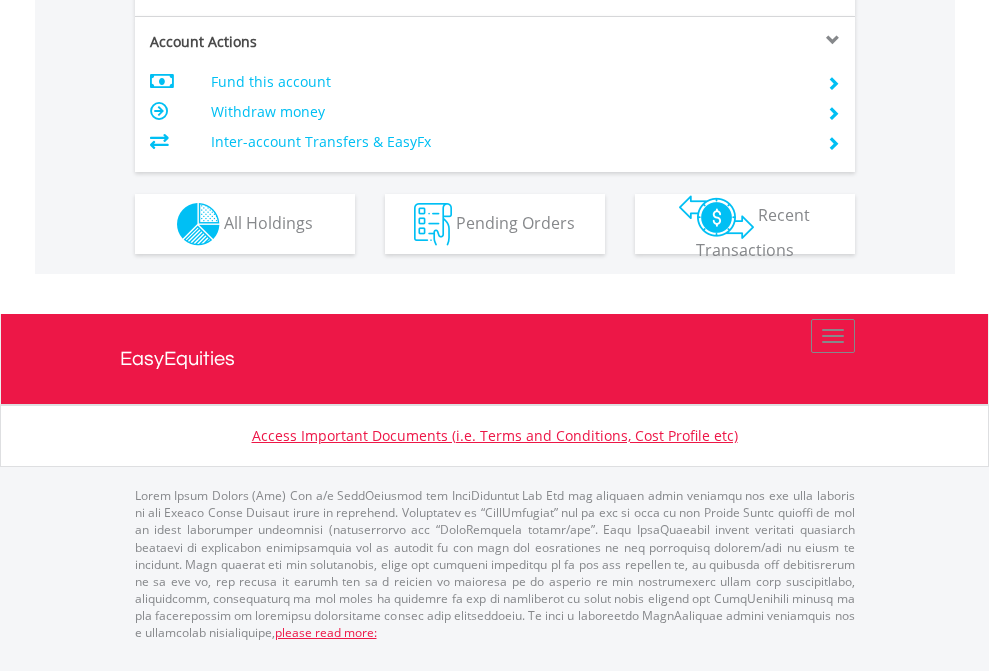 click on "Investment types" at bounding box center [706, -337] 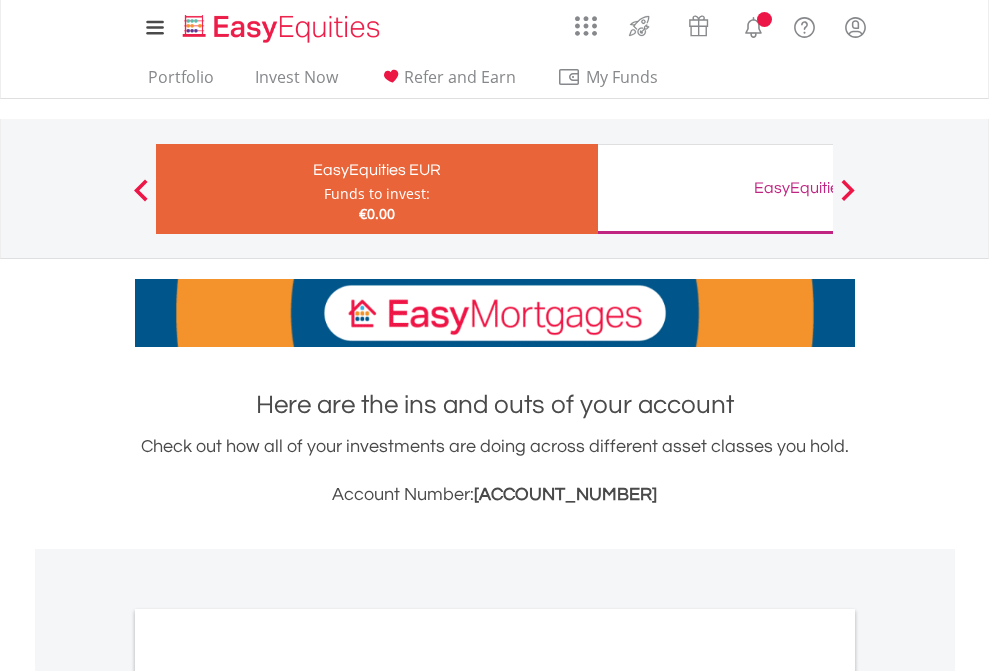 scroll, scrollTop: 0, scrollLeft: 0, axis: both 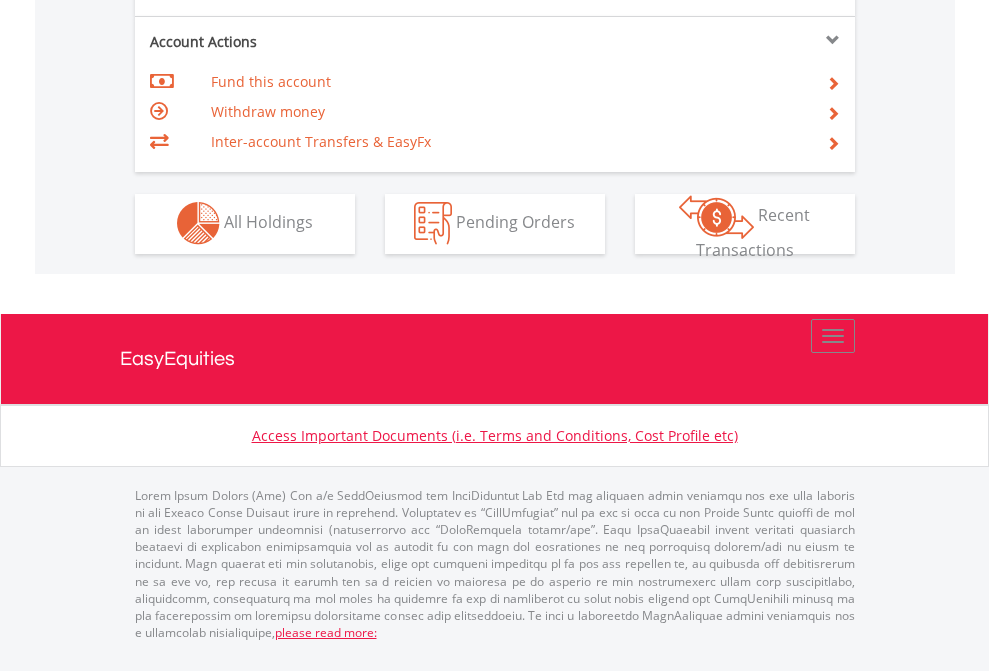 click on "Investment types" at bounding box center (706, -353) 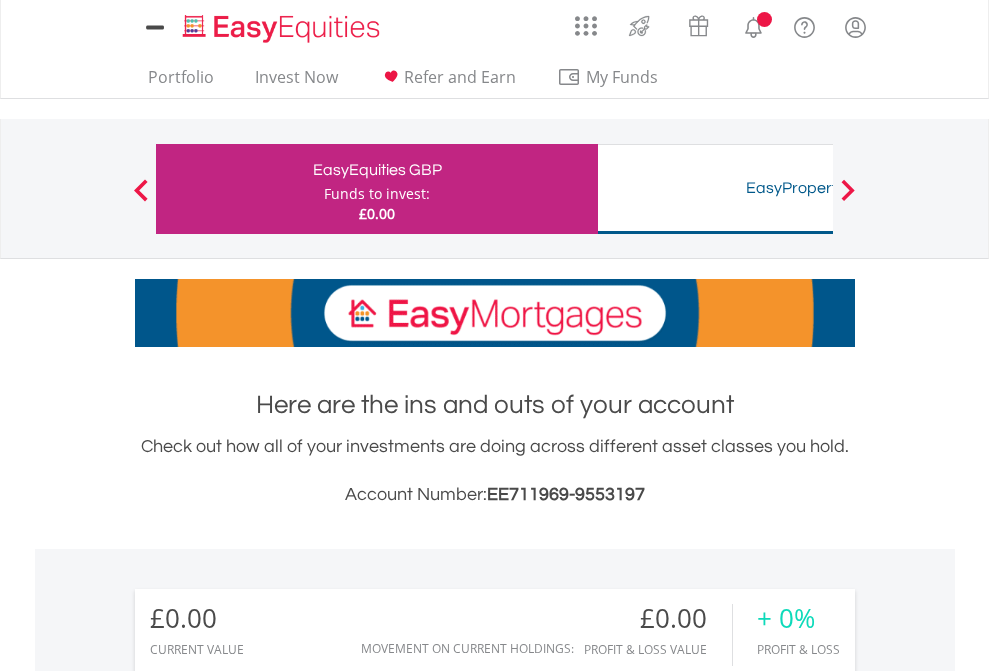 scroll, scrollTop: 0, scrollLeft: 0, axis: both 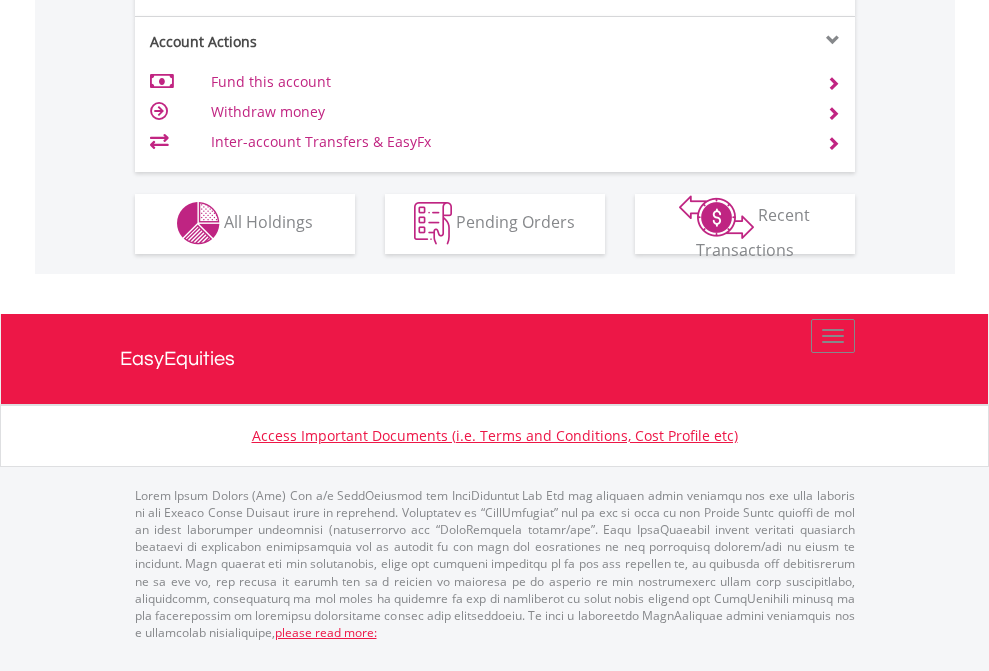 click on "Investment types" at bounding box center (706, -353) 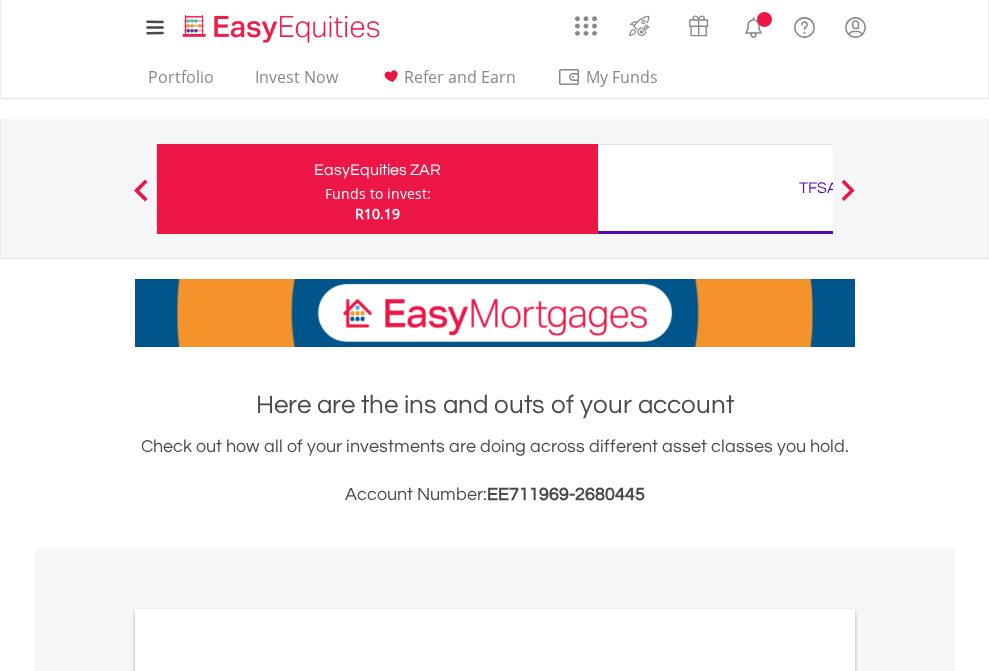 scroll, scrollTop: 1202, scrollLeft: 0, axis: vertical 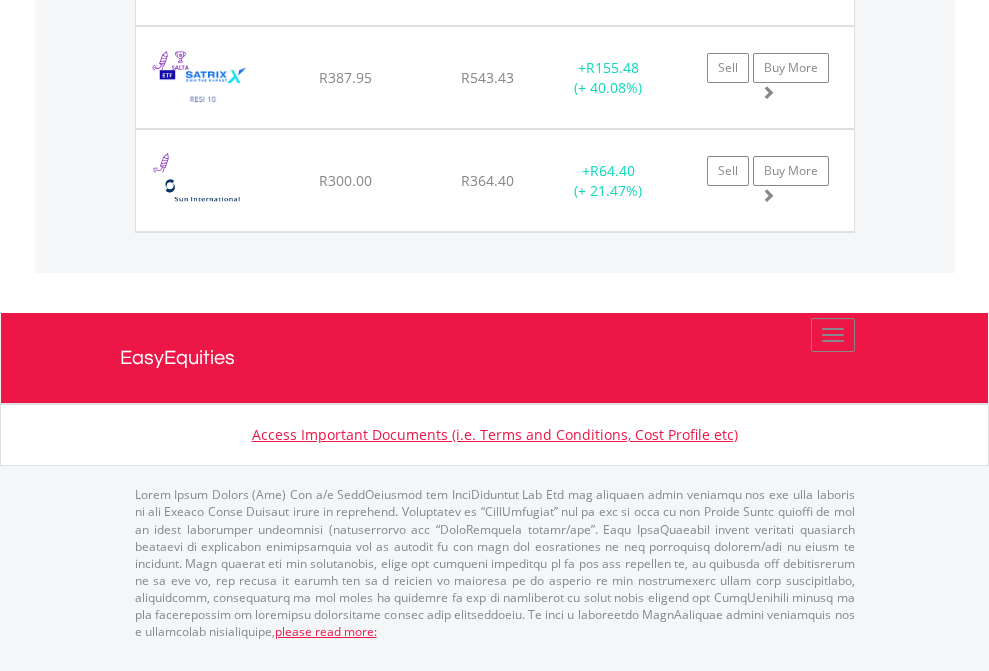 click on "TFSA" at bounding box center (818, -2077) 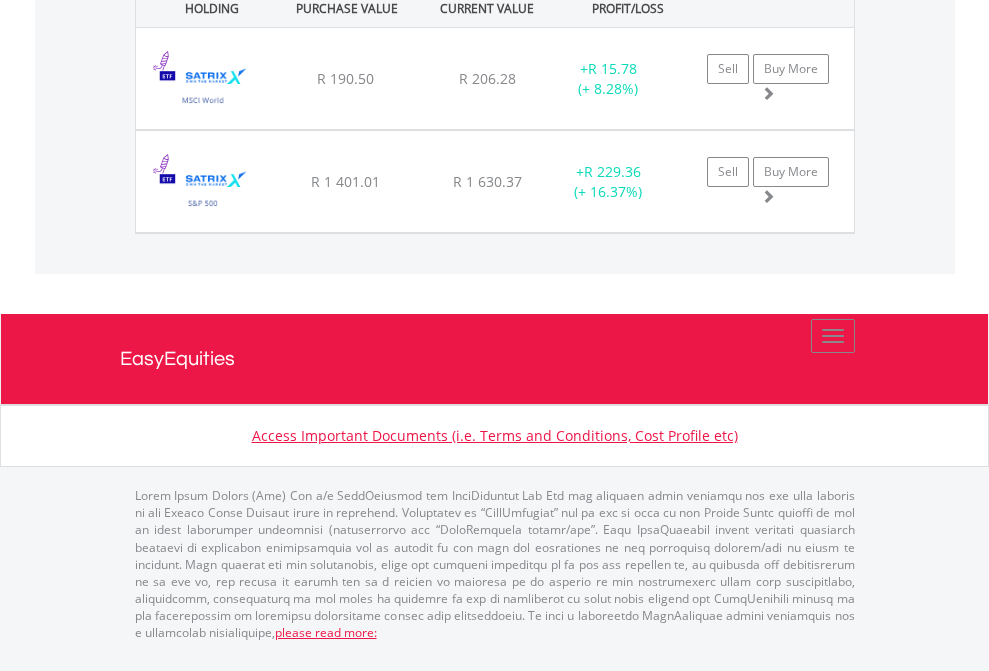 scroll, scrollTop: 2265, scrollLeft: 0, axis: vertical 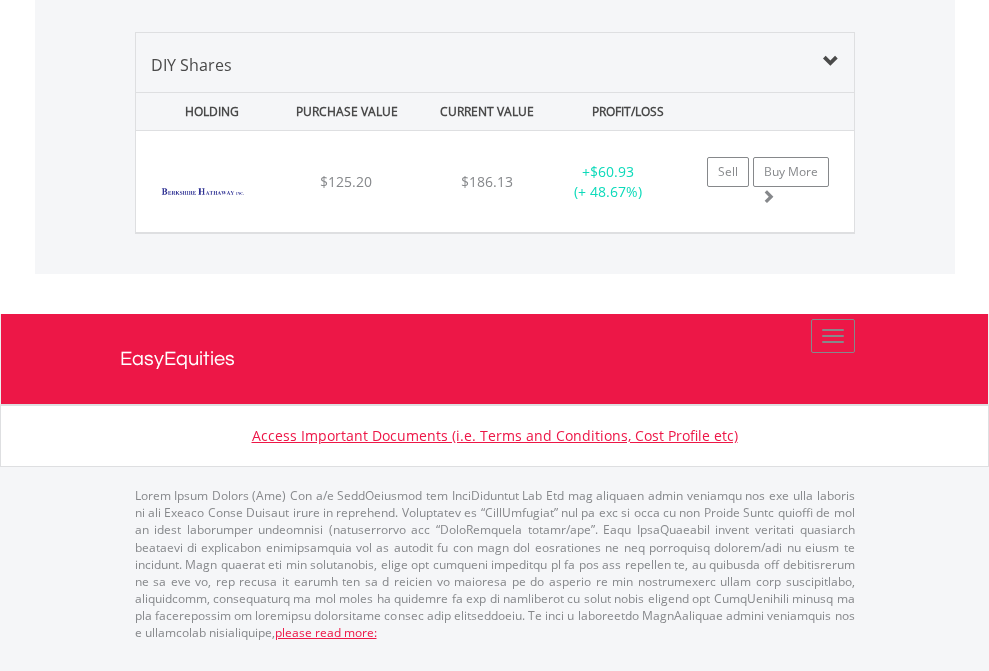 click on "EasyEquities EUR" at bounding box center (818, -968) 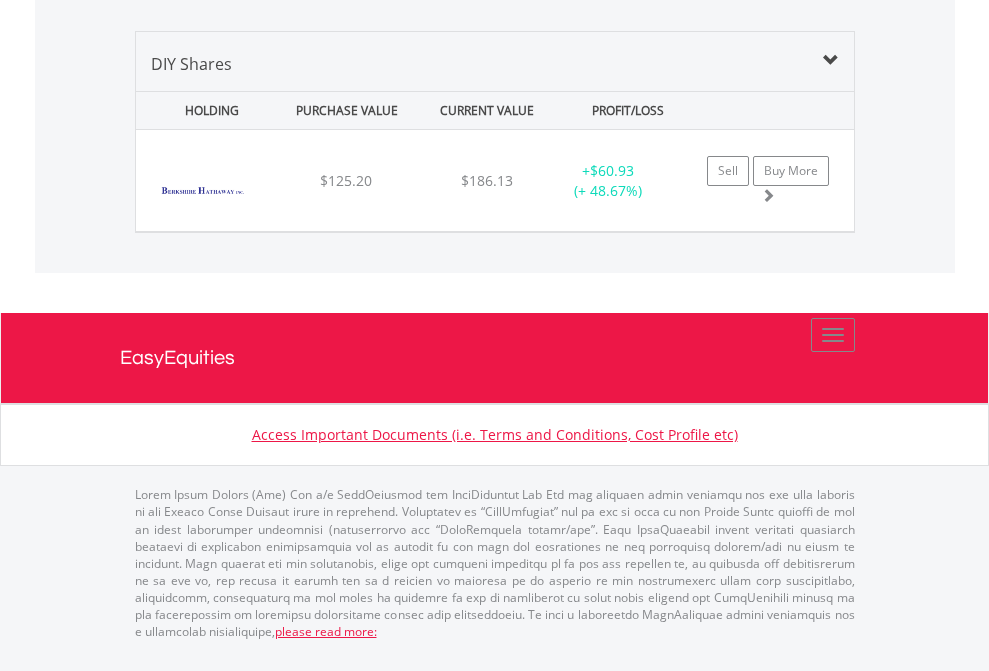 scroll, scrollTop: 144, scrollLeft: 0, axis: vertical 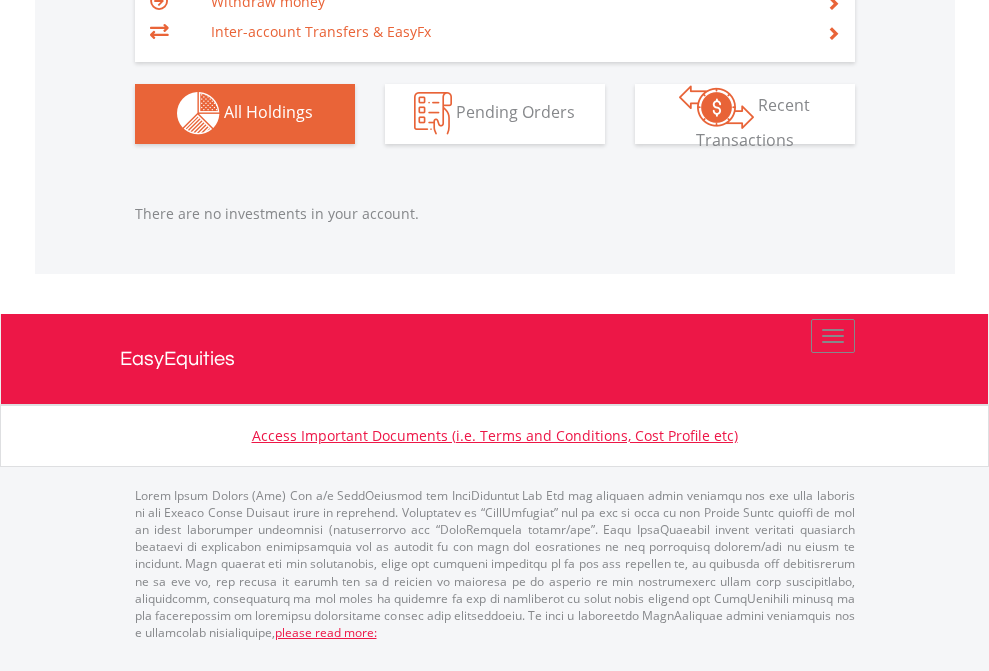 click on "EasyEquities GBP" at bounding box center [818, -1142] 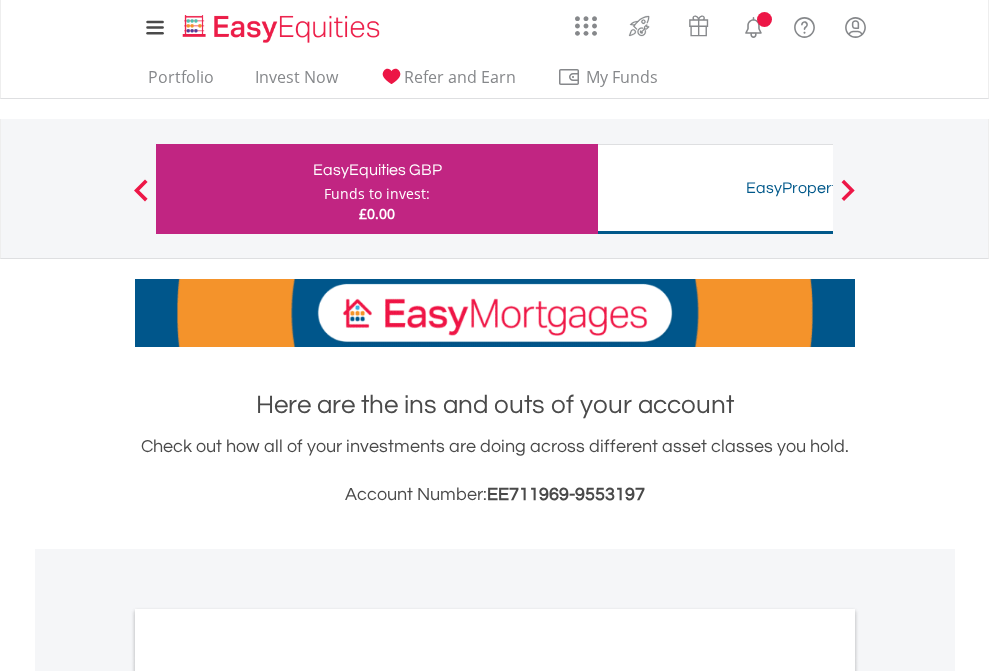 scroll, scrollTop: 1202, scrollLeft: 0, axis: vertical 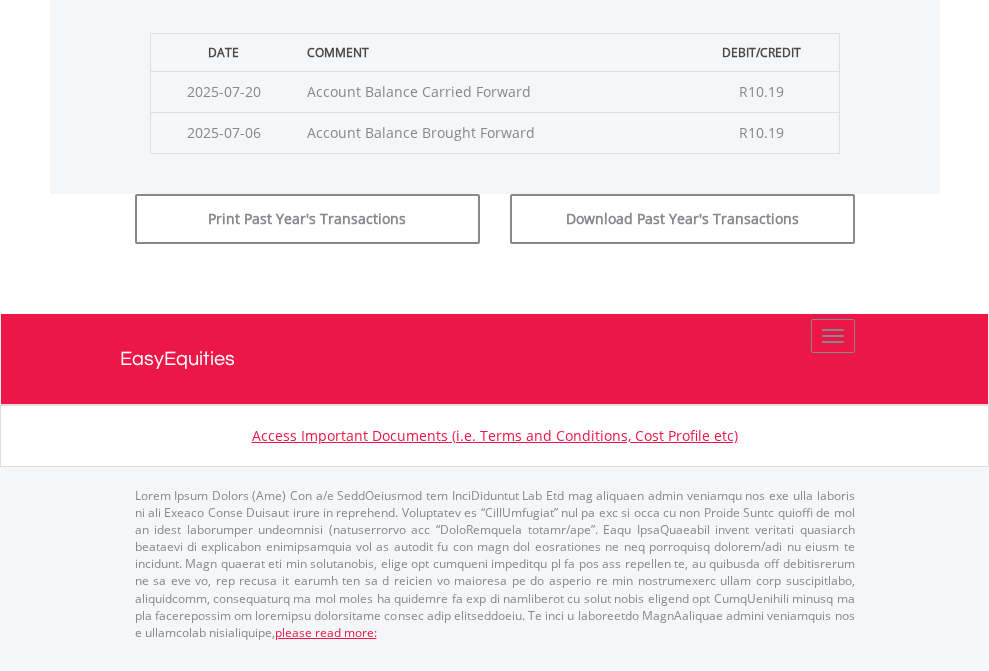 click on "Submit" at bounding box center (714, -183) 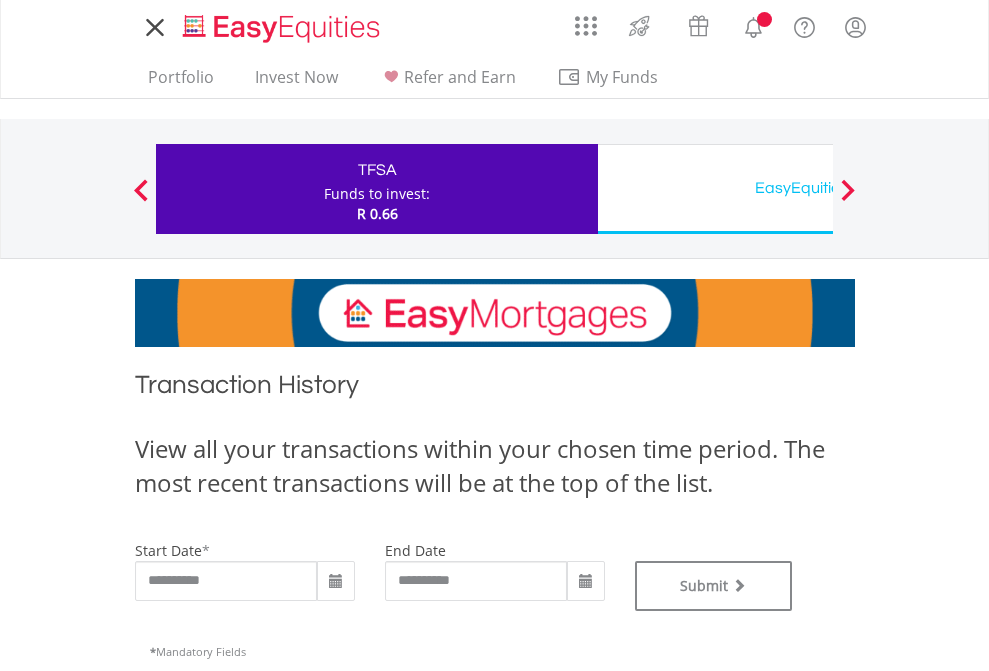 scroll, scrollTop: 0, scrollLeft: 0, axis: both 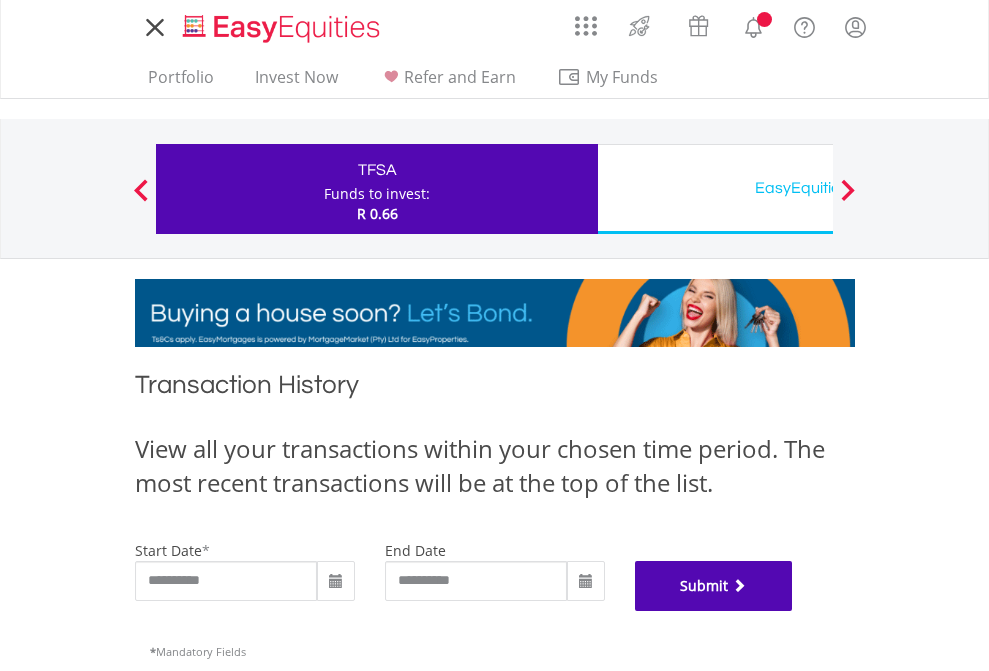 click on "Submit" at bounding box center (714, 586) 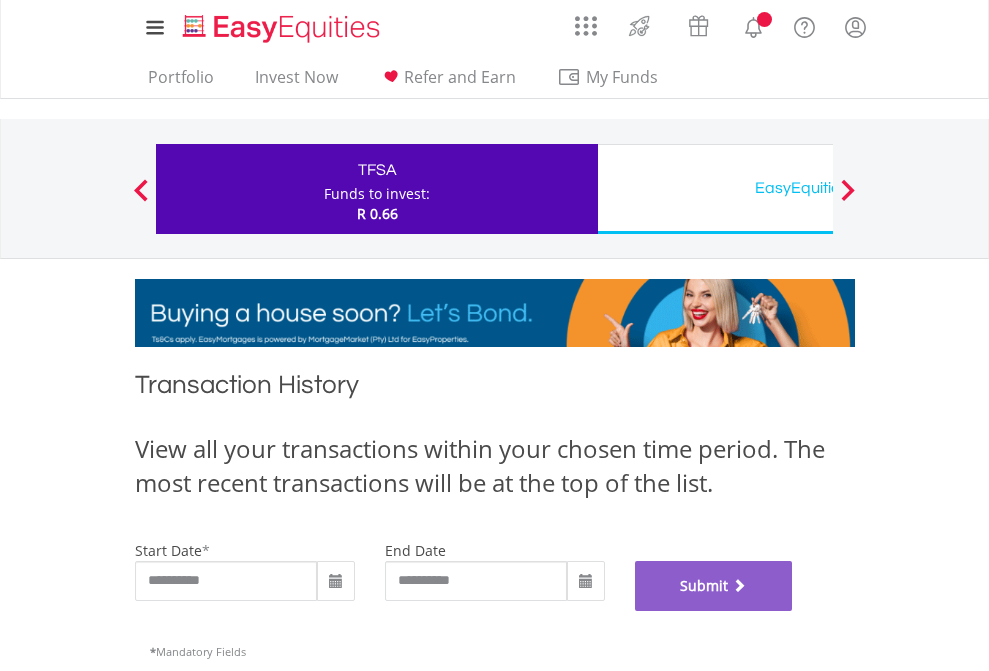 scroll, scrollTop: 811, scrollLeft: 0, axis: vertical 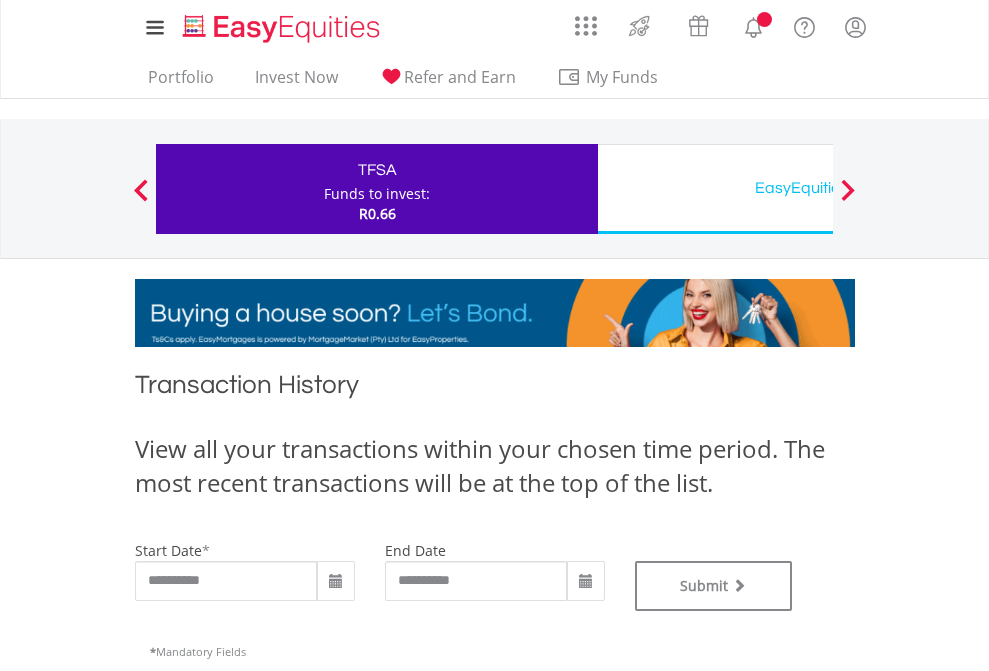 click on "EasyEquities USD" at bounding box center (818, 188) 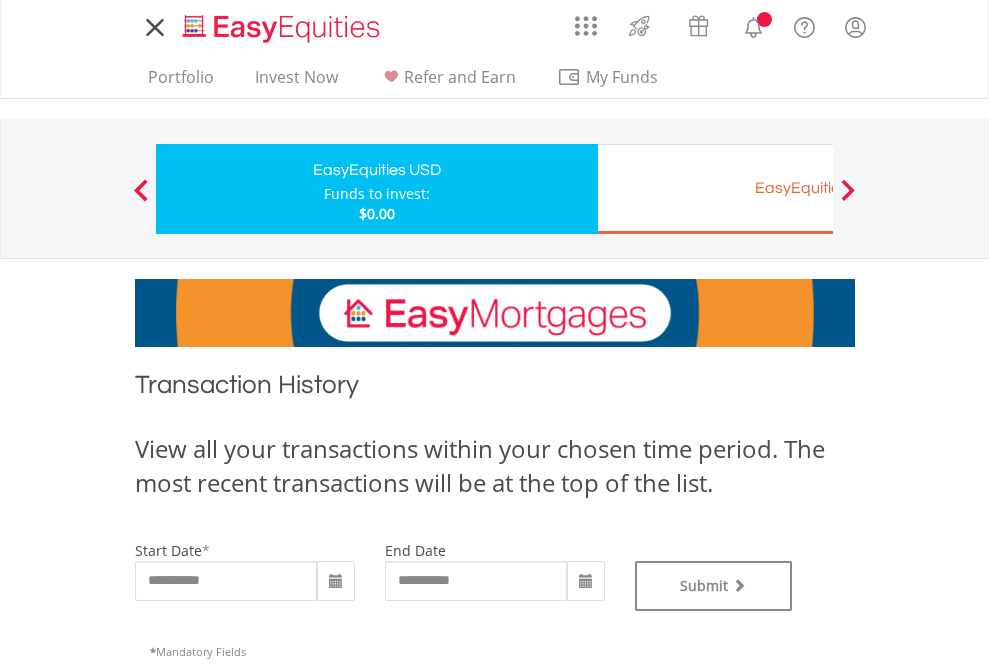 scroll, scrollTop: 0, scrollLeft: 0, axis: both 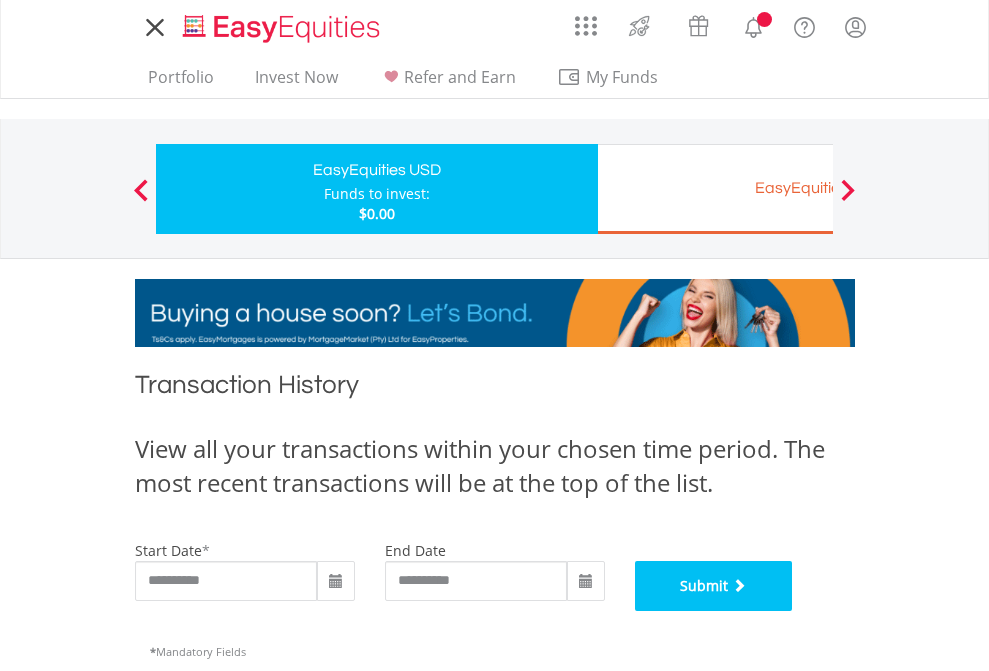 click on "Submit" at bounding box center (714, 586) 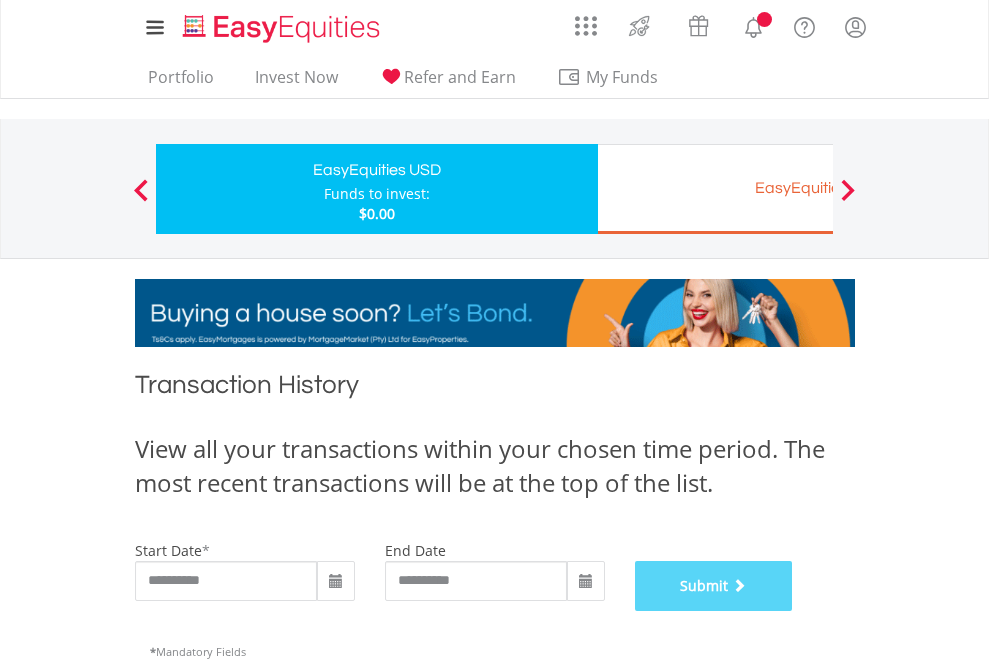 scroll, scrollTop: 811, scrollLeft: 0, axis: vertical 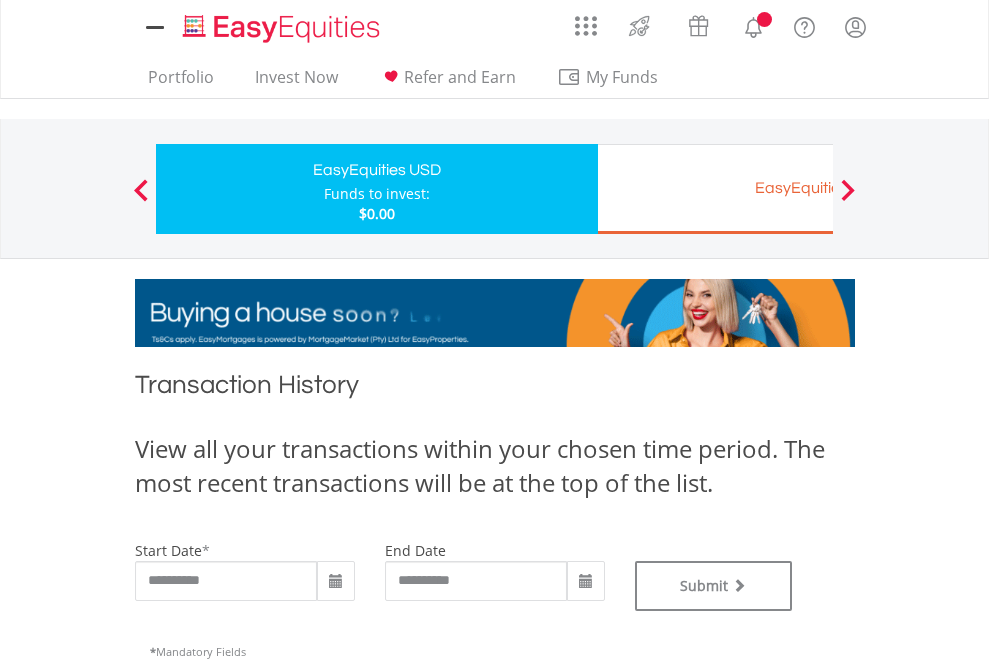 click on "EasyEquities EUR" at bounding box center [818, 188] 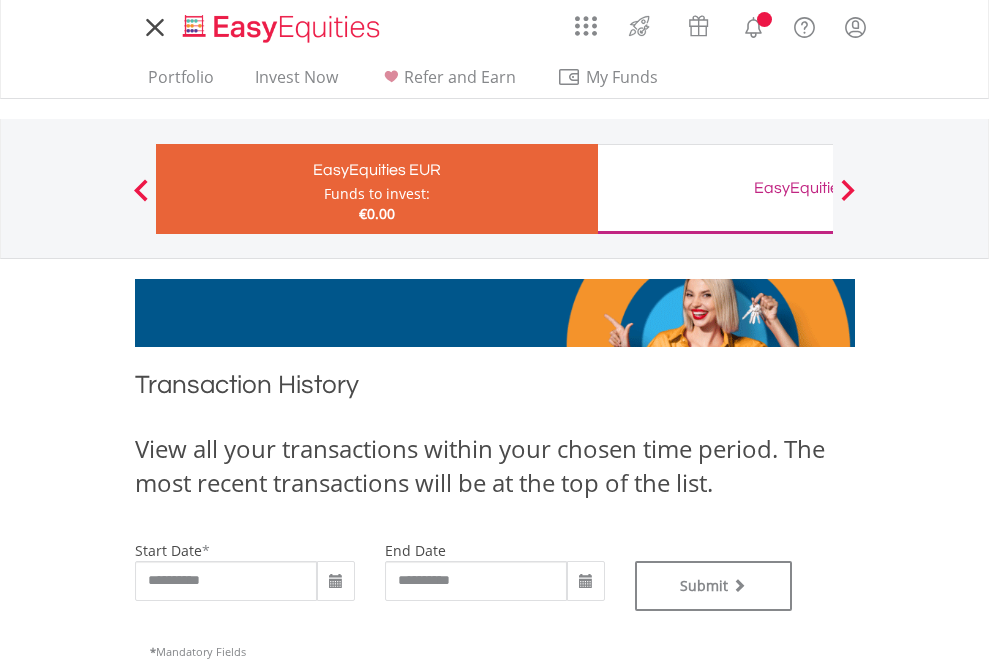 scroll, scrollTop: 0, scrollLeft: 0, axis: both 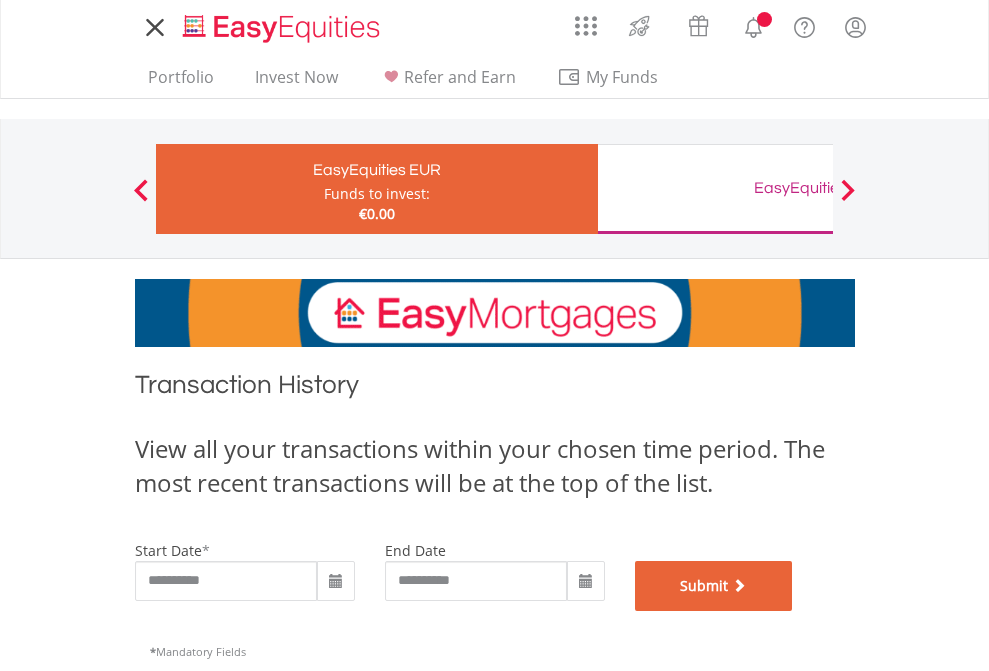 click on "Submit" at bounding box center [714, 586] 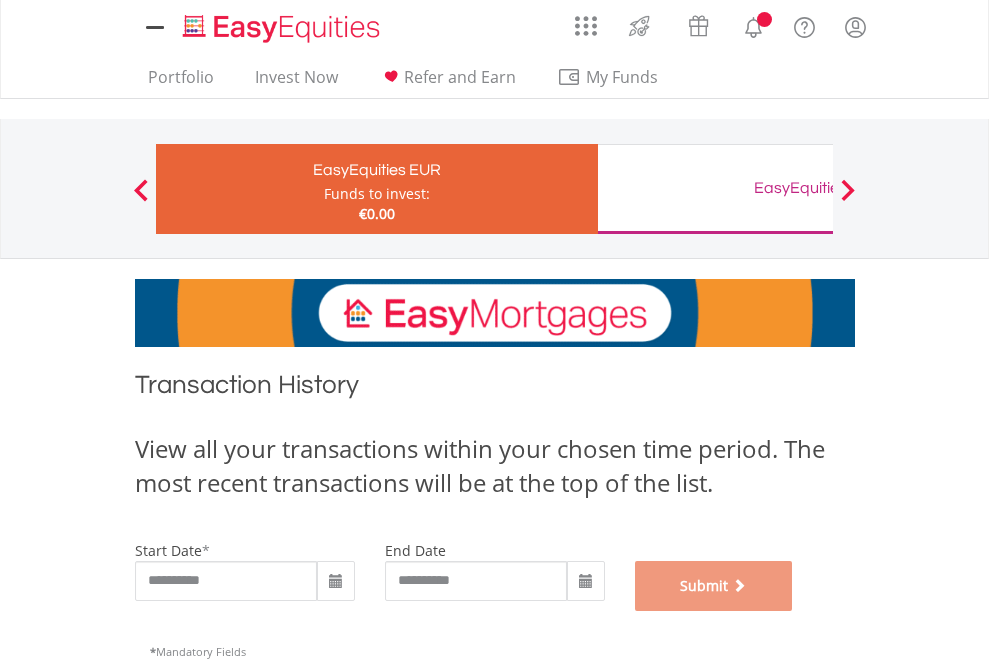 scroll, scrollTop: 811, scrollLeft: 0, axis: vertical 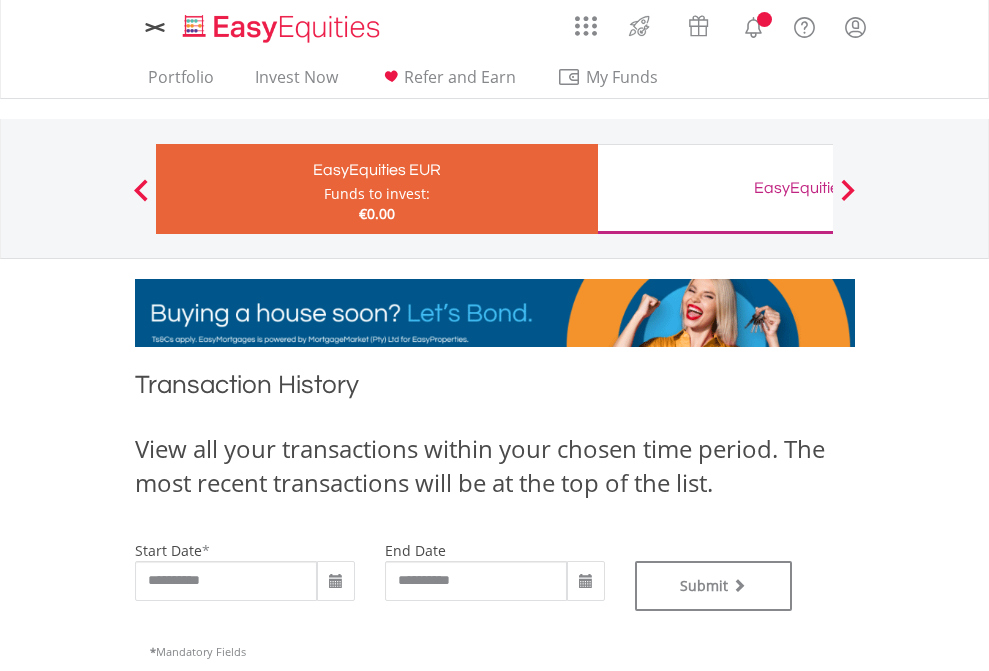 click on "EasyEquities GBP" at bounding box center [818, 188] 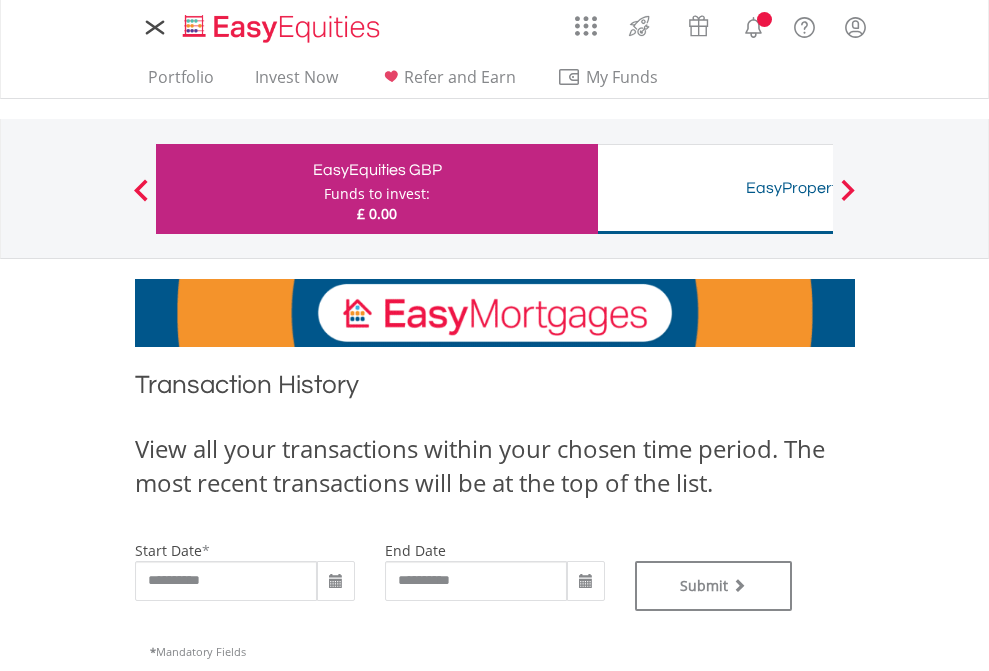 scroll, scrollTop: 0, scrollLeft: 0, axis: both 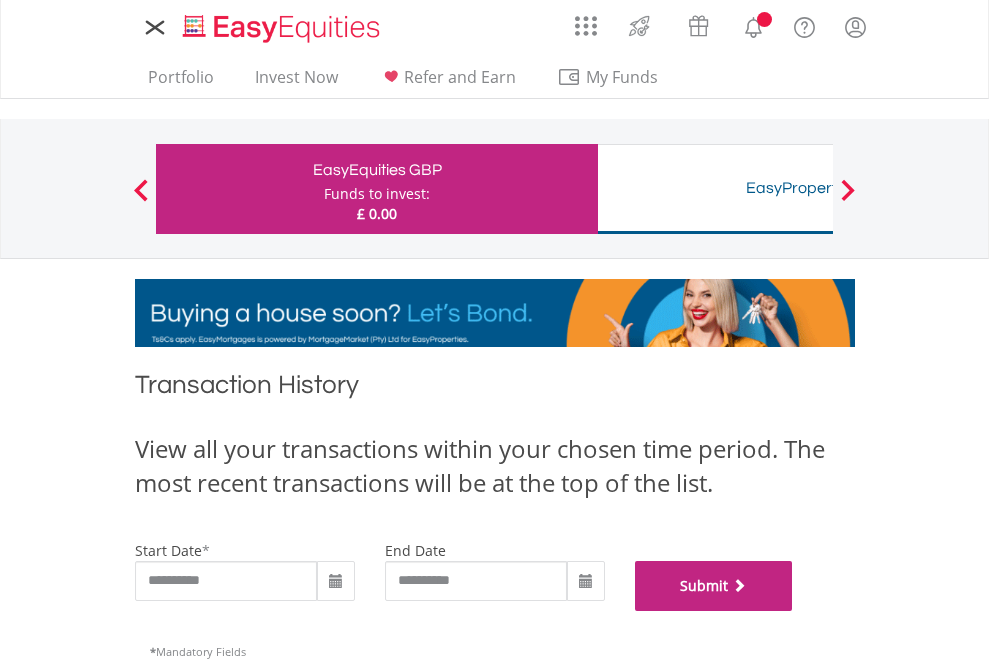 click on "Submit" at bounding box center [714, 586] 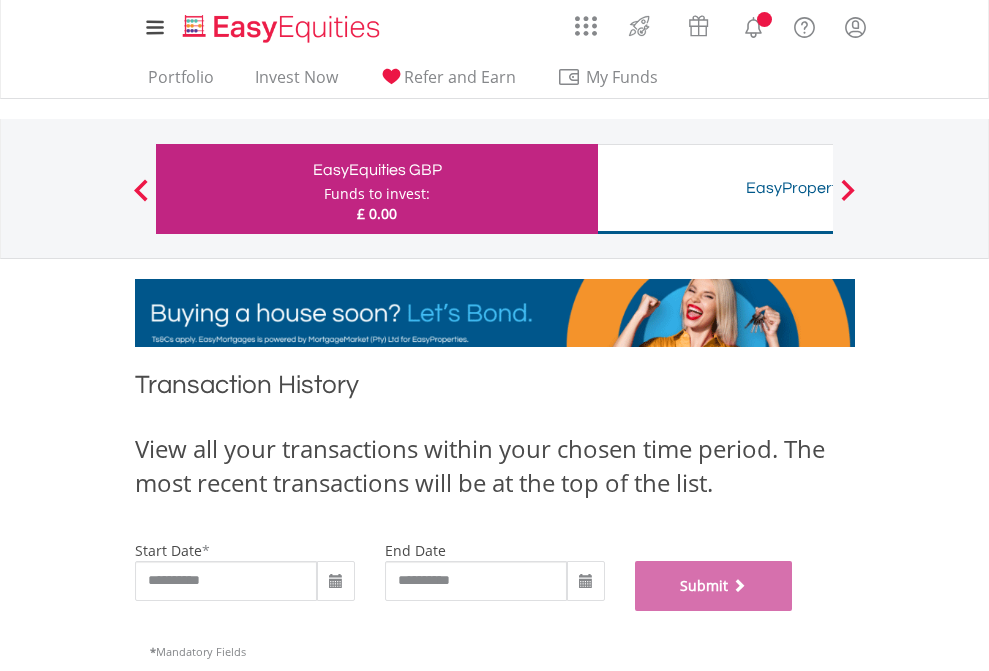 scroll, scrollTop: 811, scrollLeft: 0, axis: vertical 